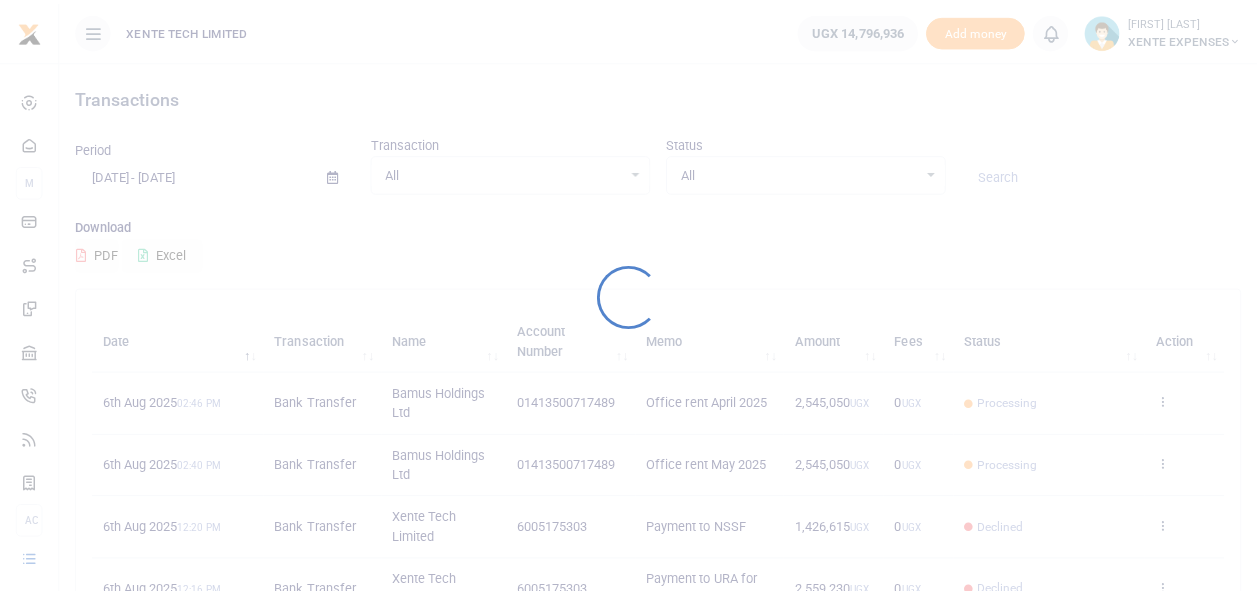 scroll, scrollTop: 0, scrollLeft: 0, axis: both 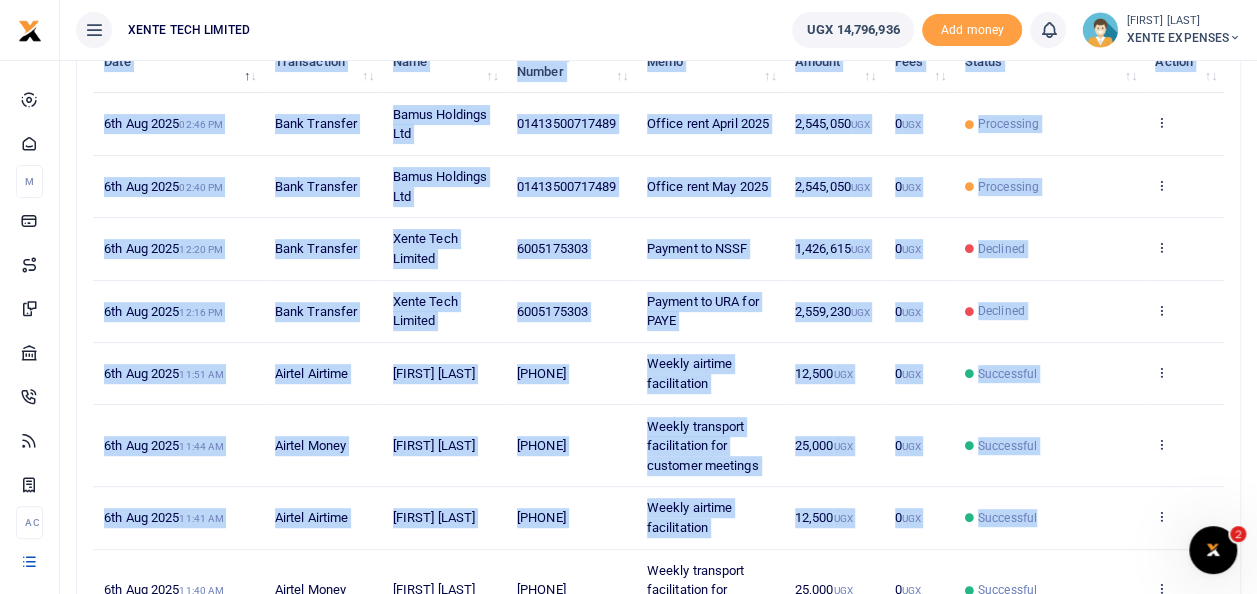 drag, startPoint x: 1124, startPoint y: 497, endPoint x: 1114, endPoint y: 496, distance: 10.049875 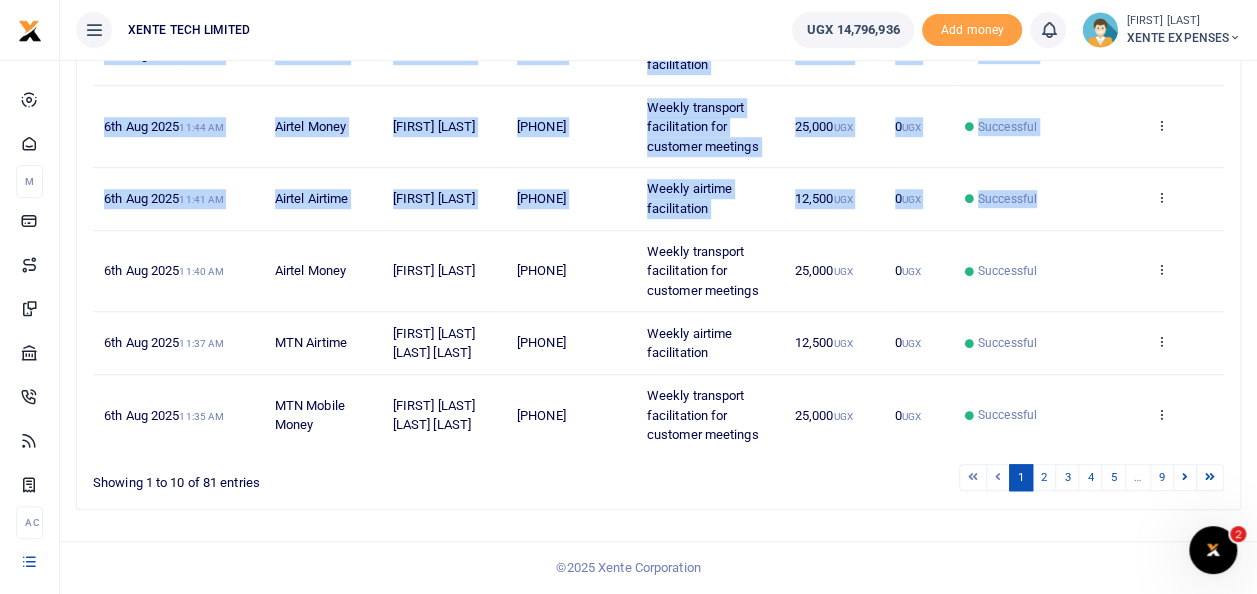 scroll, scrollTop: 612, scrollLeft: 0, axis: vertical 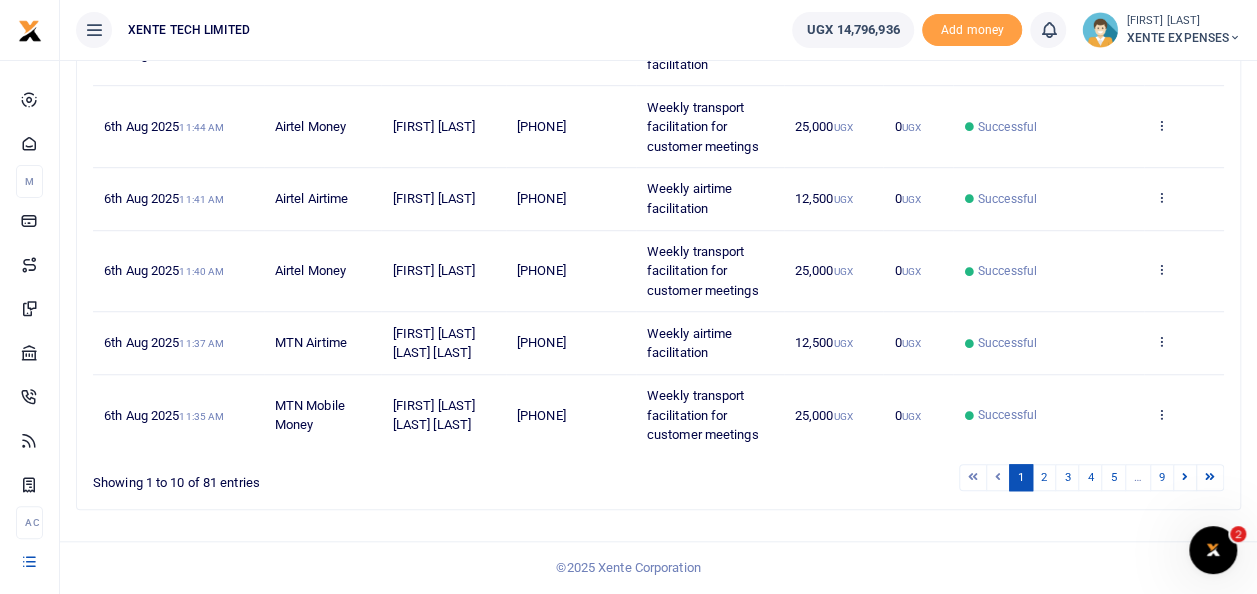 click on "©  2025 Xente Corporation" at bounding box center (628, 567) 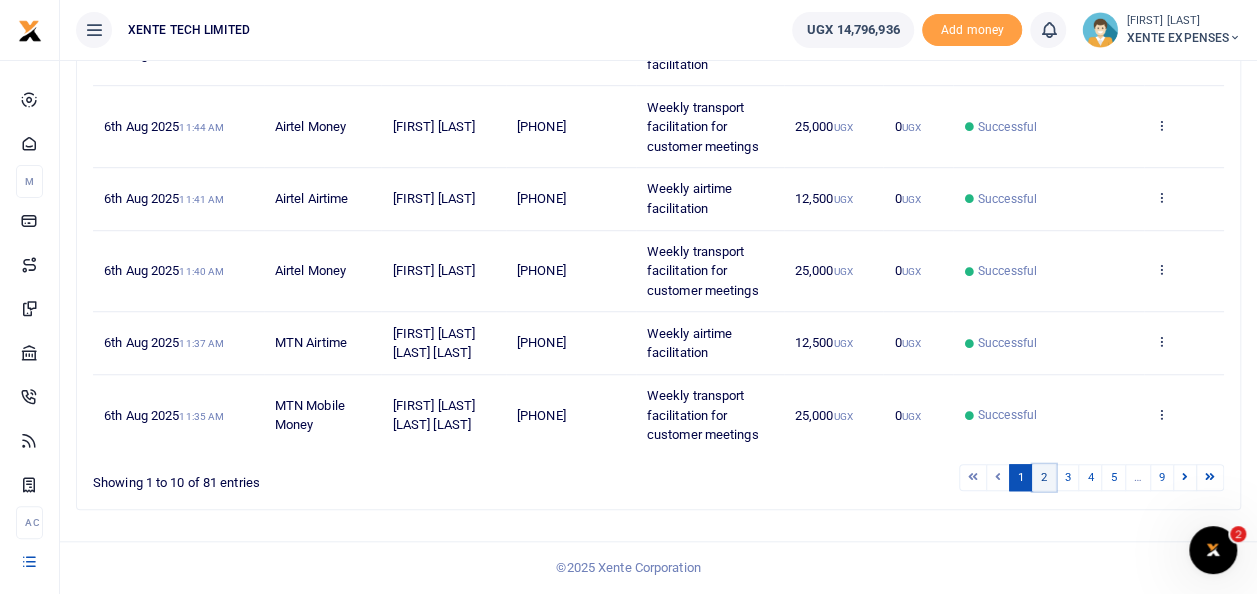click on "2" at bounding box center (1044, 477) 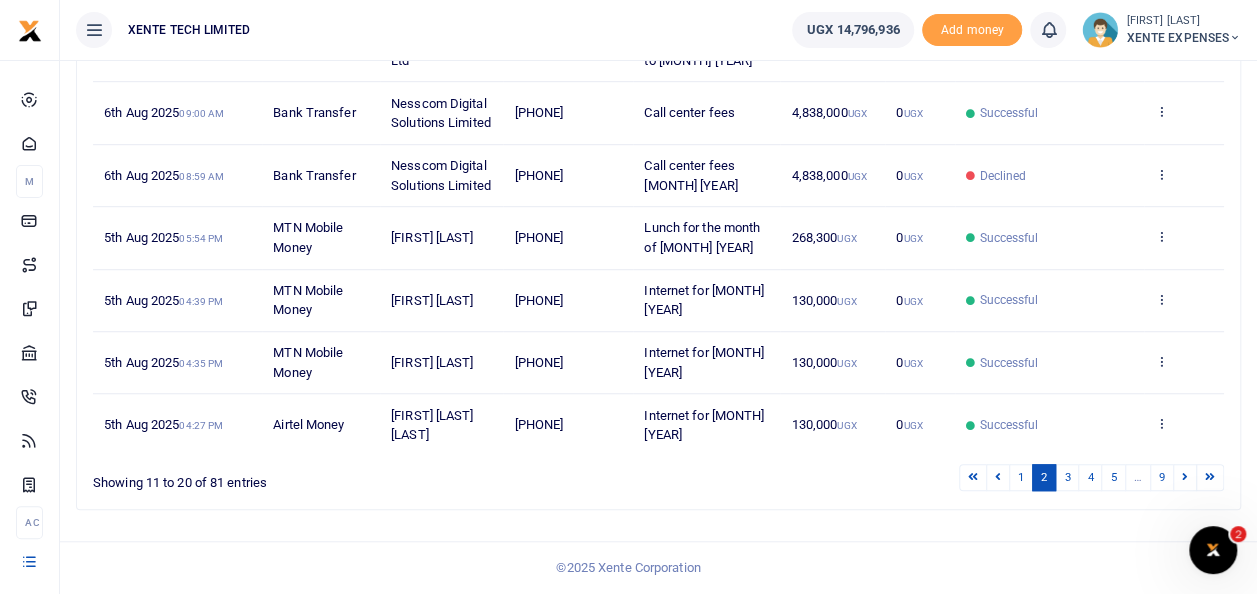 scroll, scrollTop: 593, scrollLeft: 0, axis: vertical 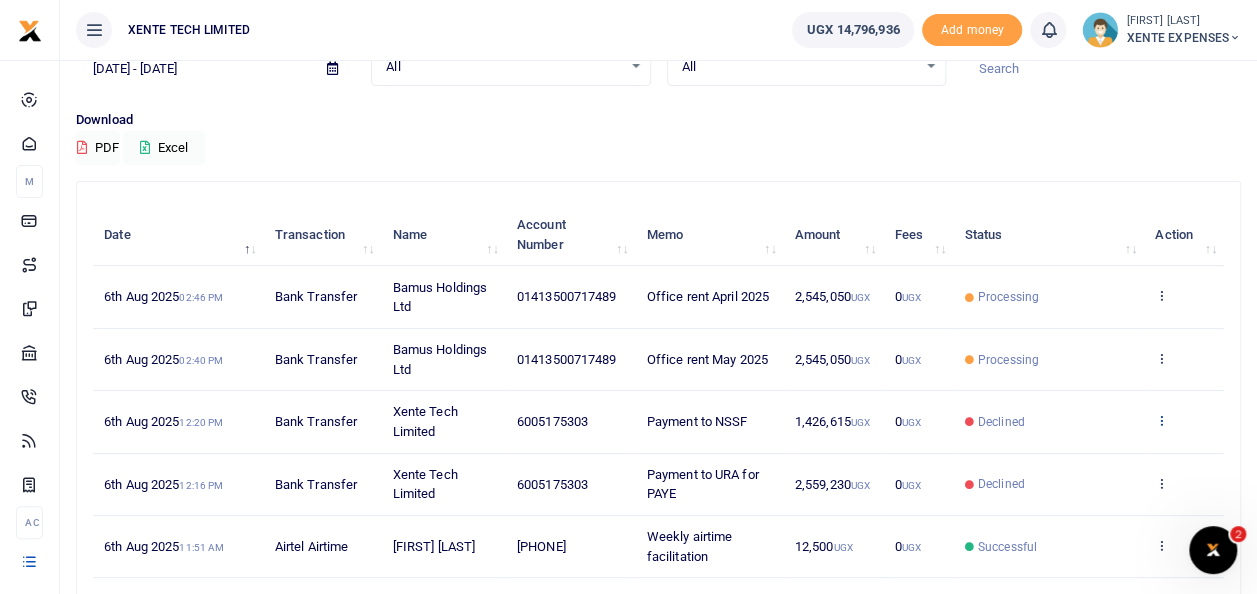 click at bounding box center (1161, 420) 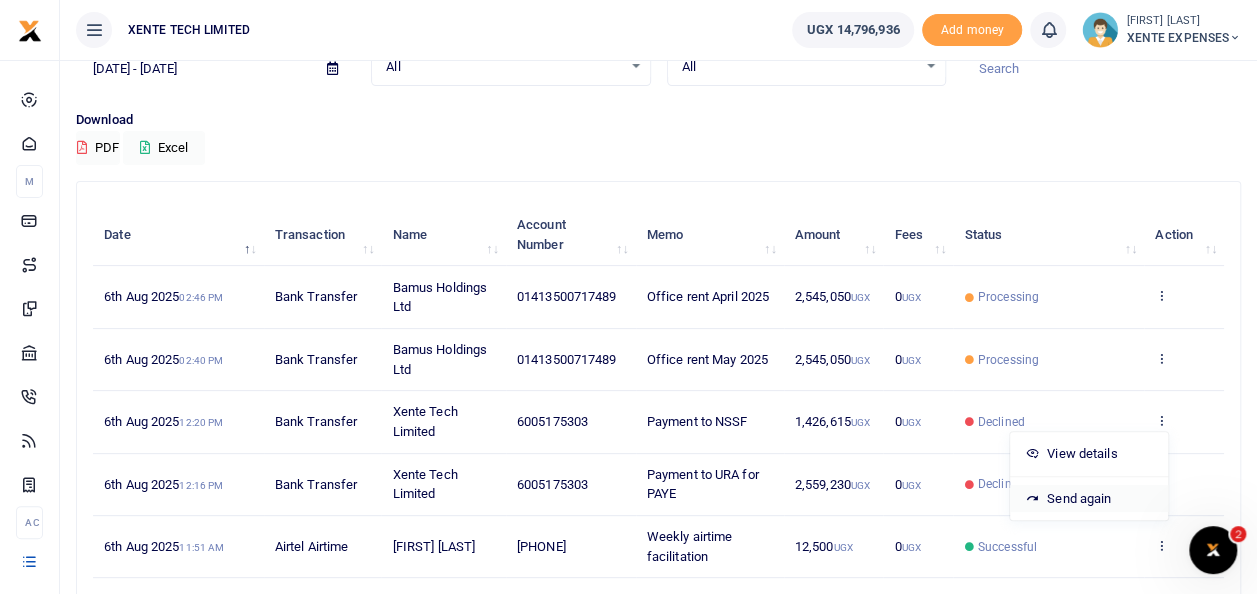 click on "Send again" at bounding box center (1089, 499) 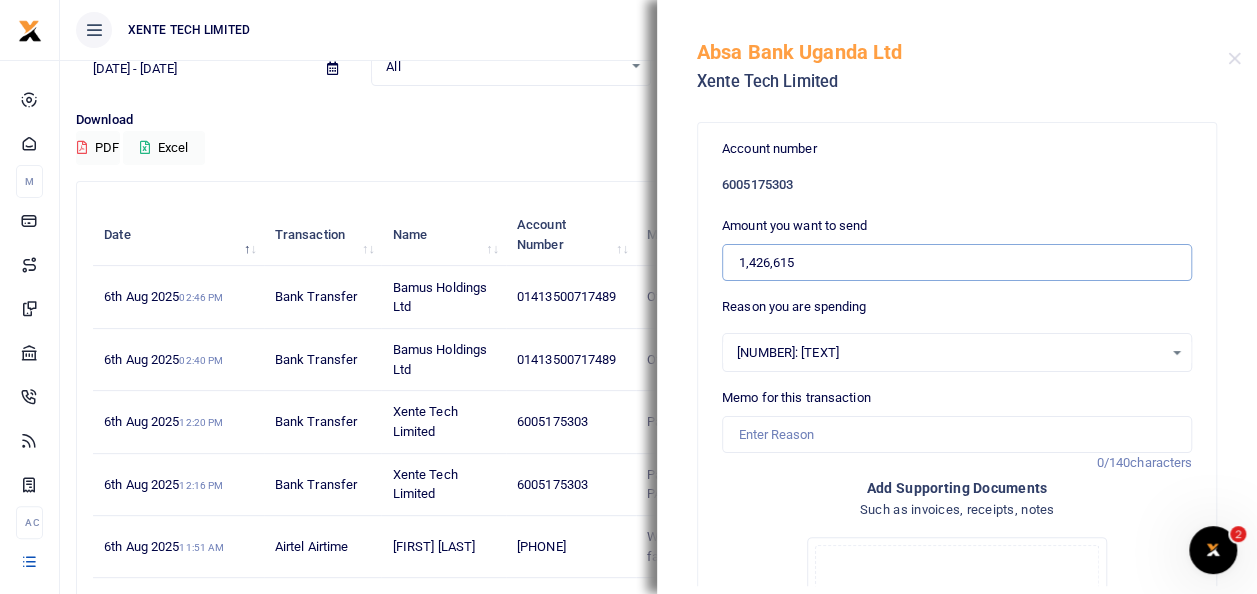 drag, startPoint x: 825, startPoint y: 278, endPoint x: 666, endPoint y: 254, distance: 160.80112 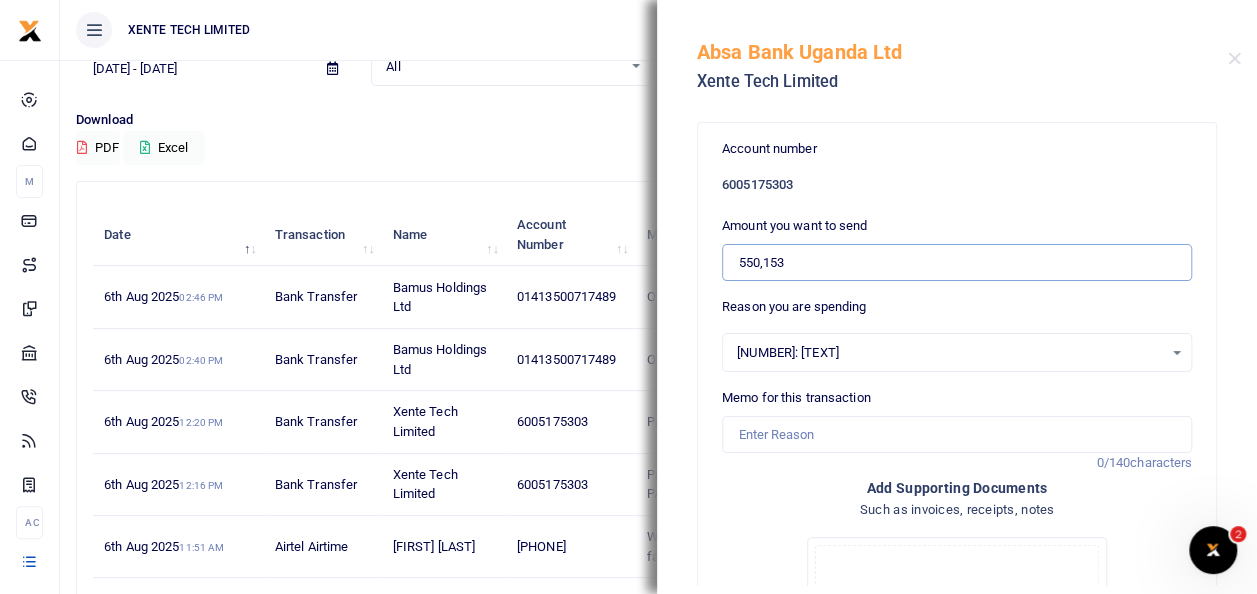 type on "550,153" 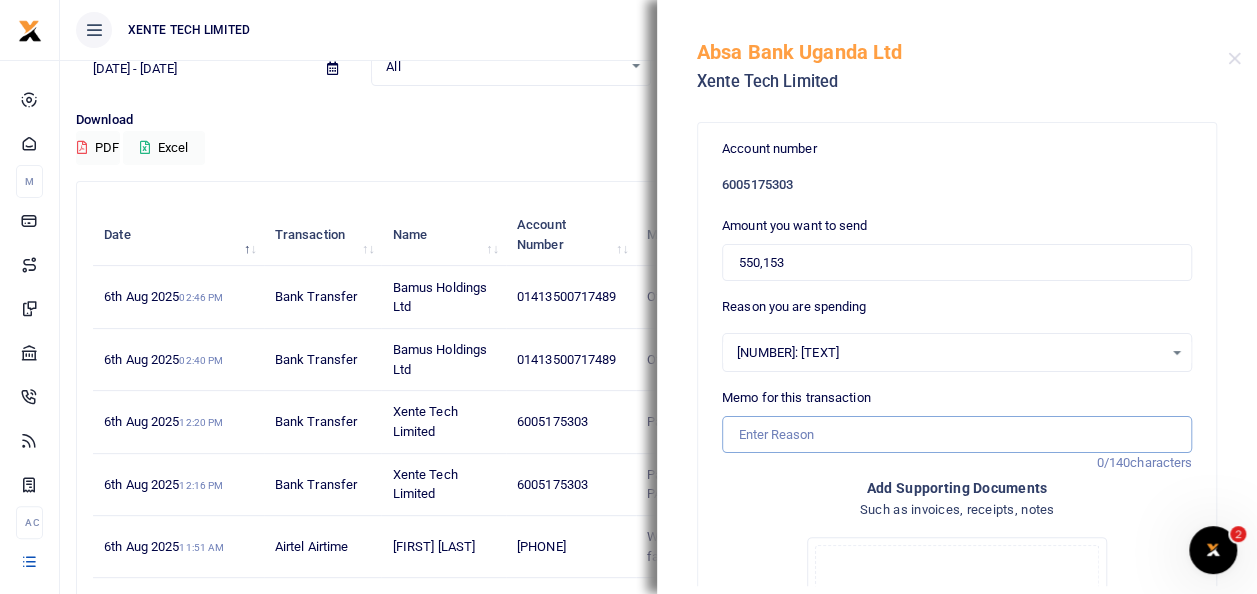 click on "Memo for this transaction" at bounding box center (957, 435) 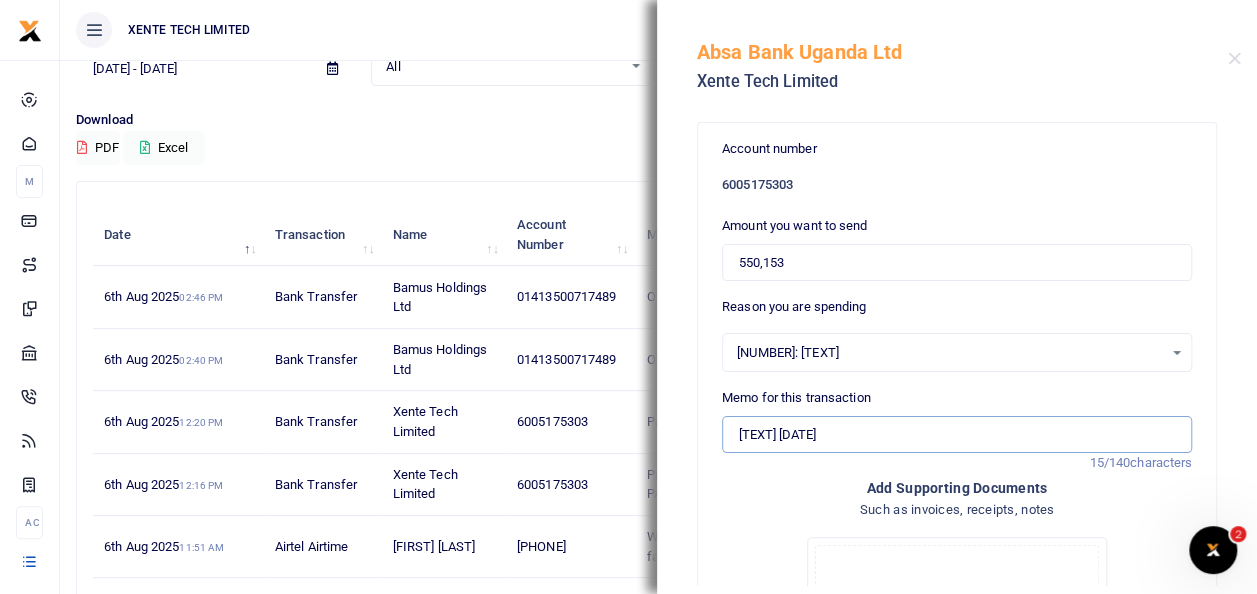 paste on "[SSN] [MONTH] [YEAR]" 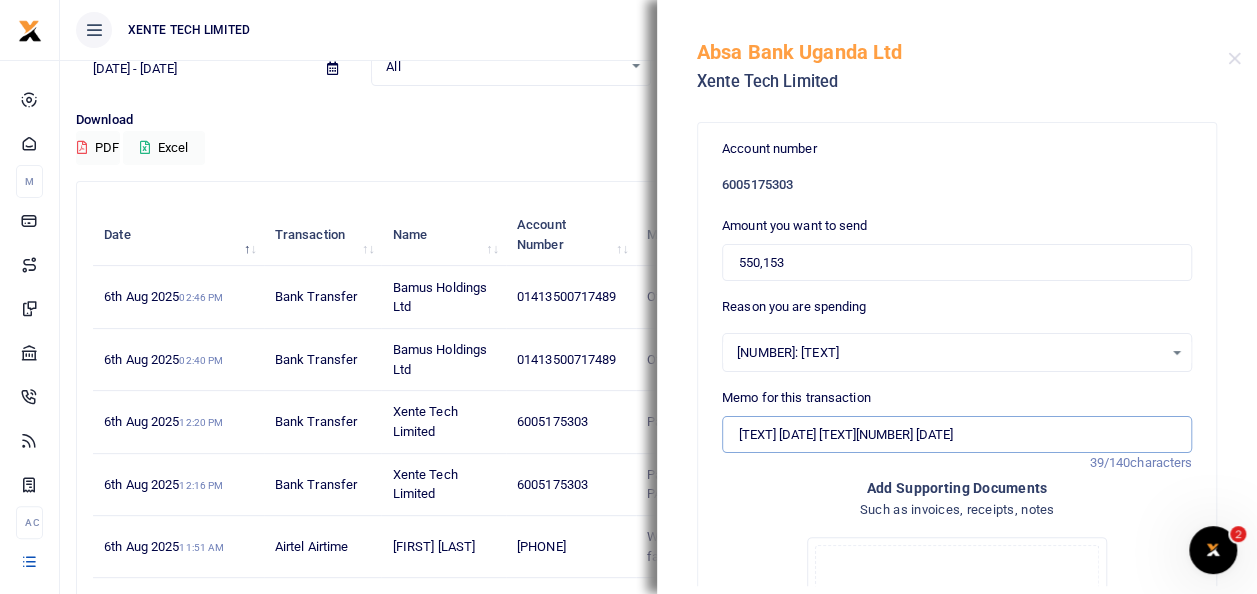 drag, startPoint x: 838, startPoint y: 433, endPoint x: 668, endPoint y: 440, distance: 170.14406 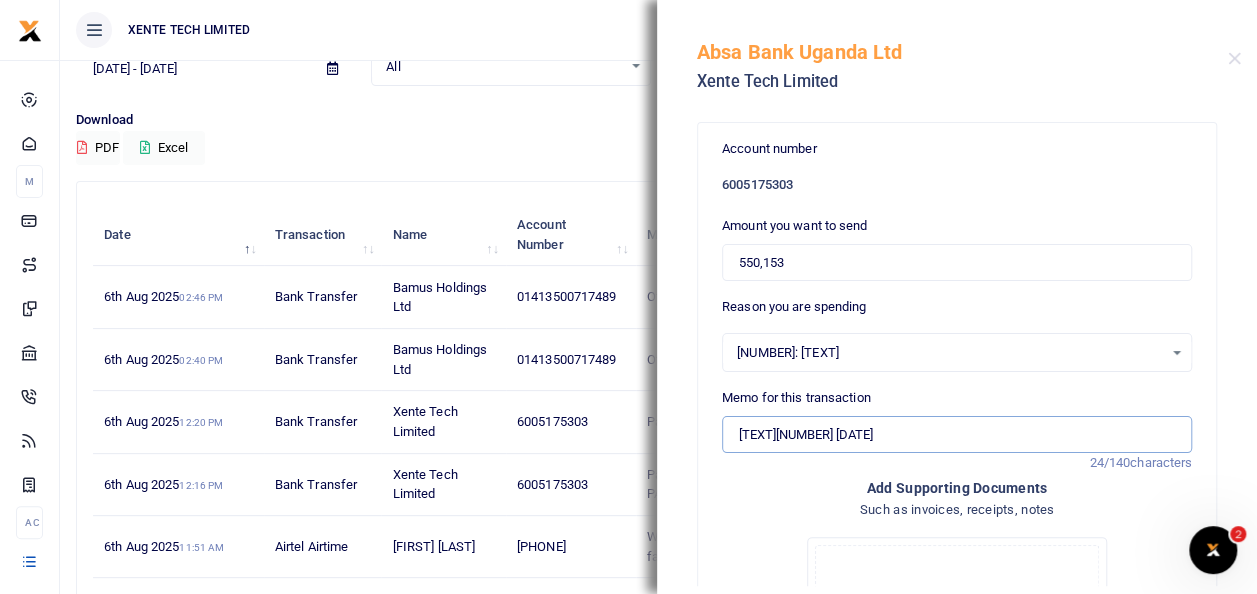 click on "[SSN] [MONTH] [YEAR]" at bounding box center [957, 435] 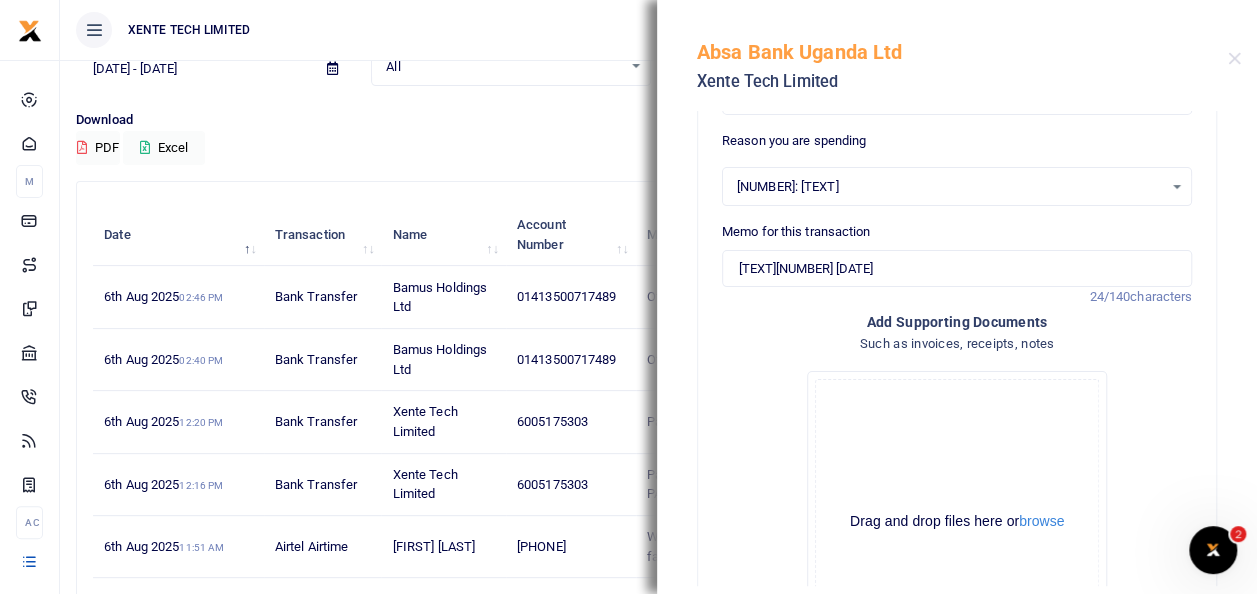 scroll, scrollTop: 167, scrollLeft: 0, axis: vertical 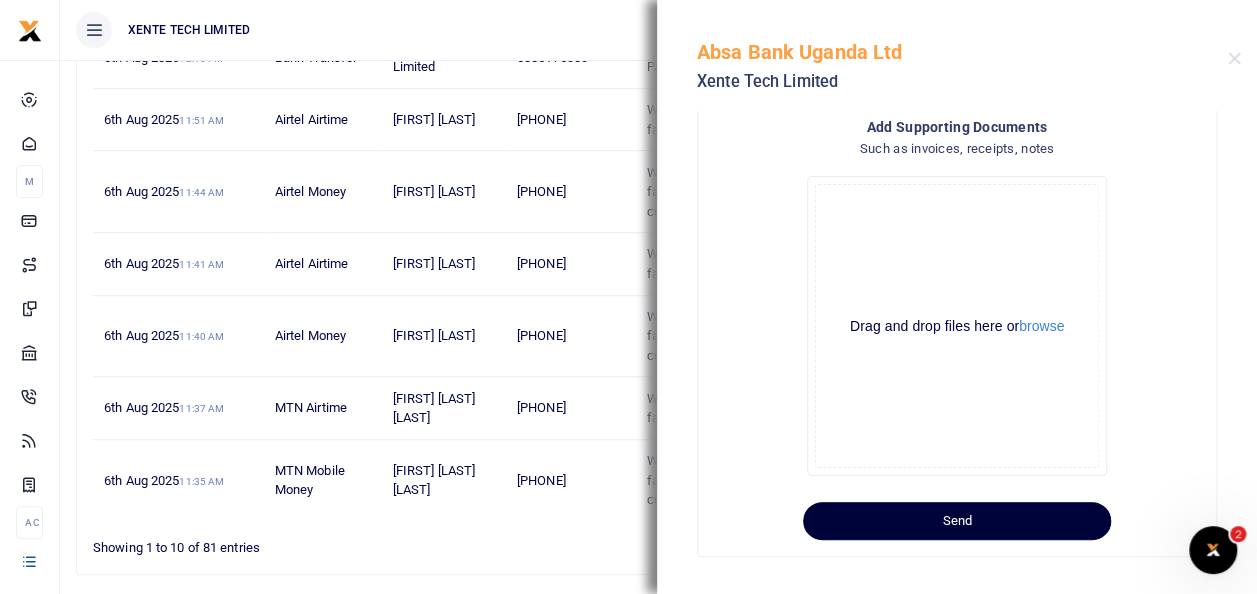 click on "Start
Dashboard
M ake Payments
Cards
Xente Transfers
Mobile Money
Banks
Airtime" at bounding box center [628, 62] 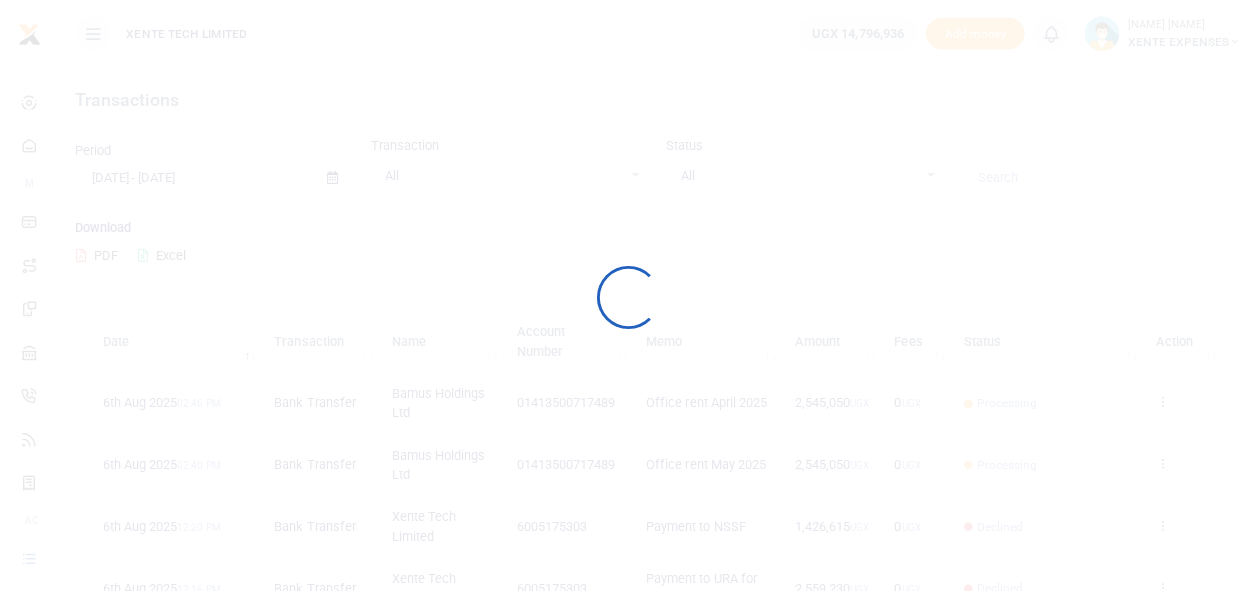 scroll, scrollTop: 0, scrollLeft: 0, axis: both 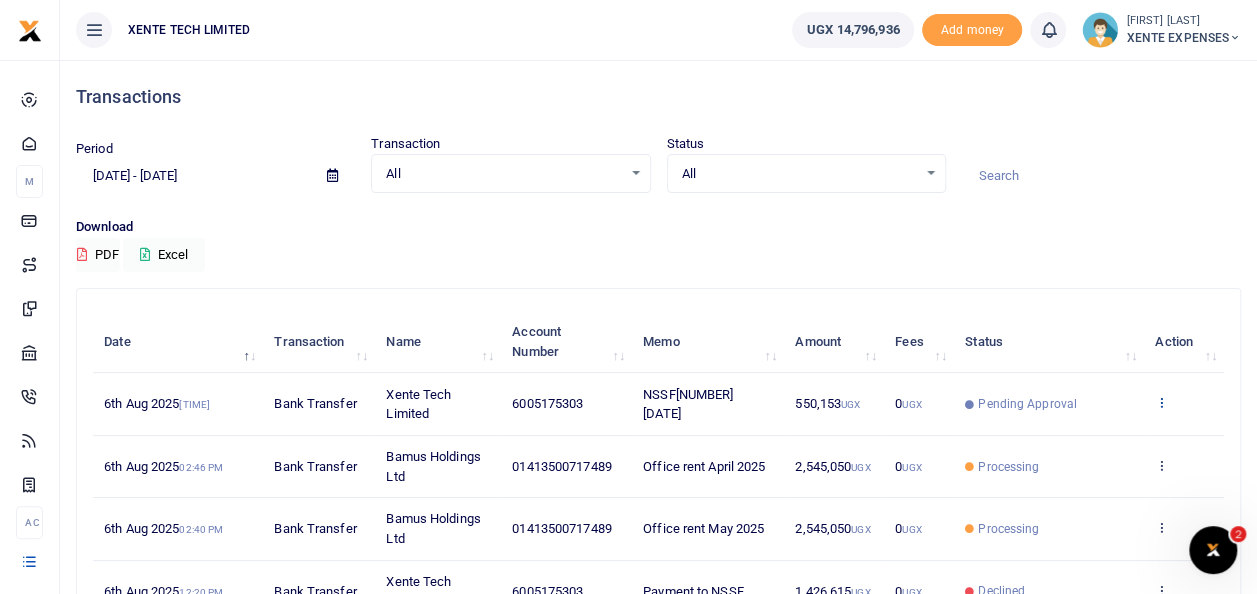 click at bounding box center [1161, 402] 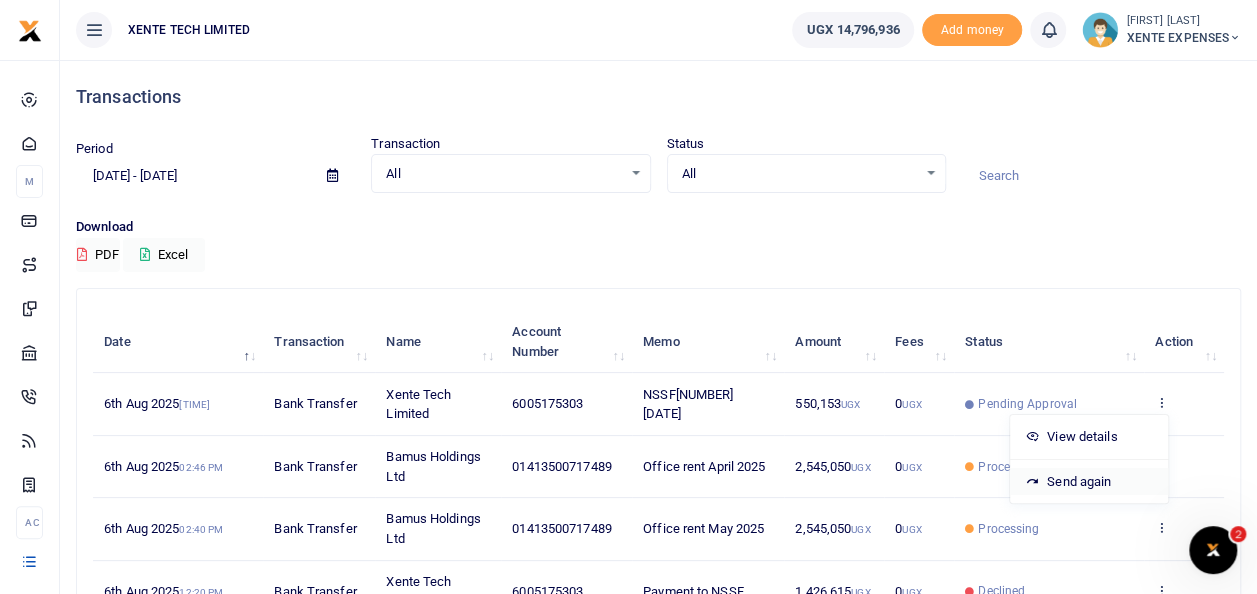 click on "Send again" at bounding box center (1089, 482) 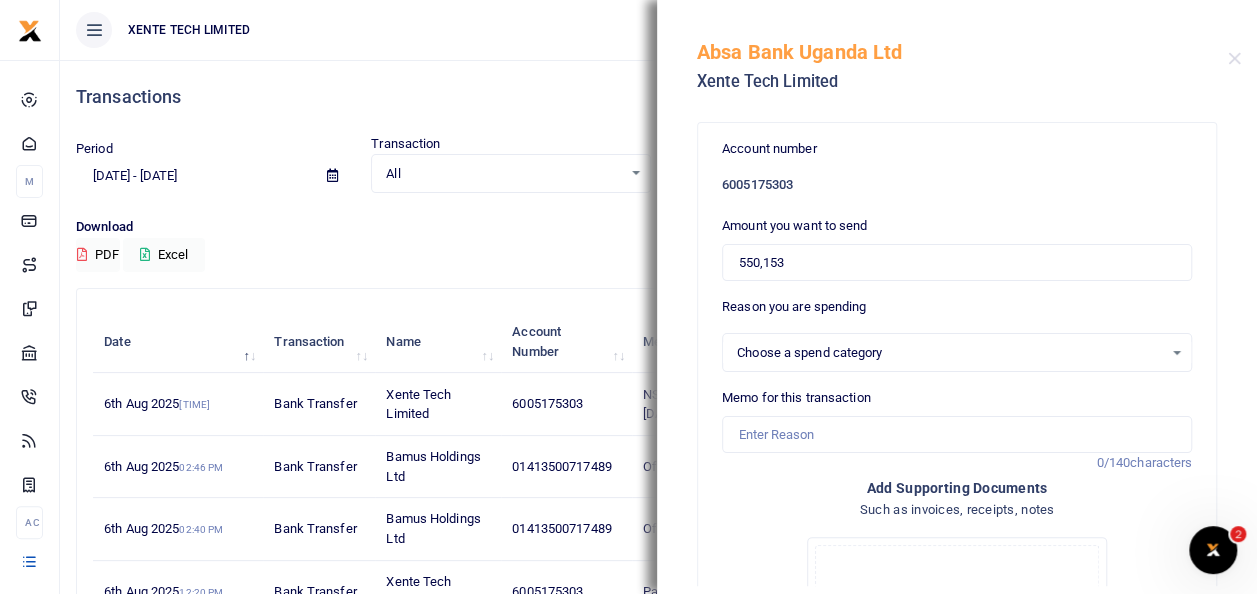 select on "7" 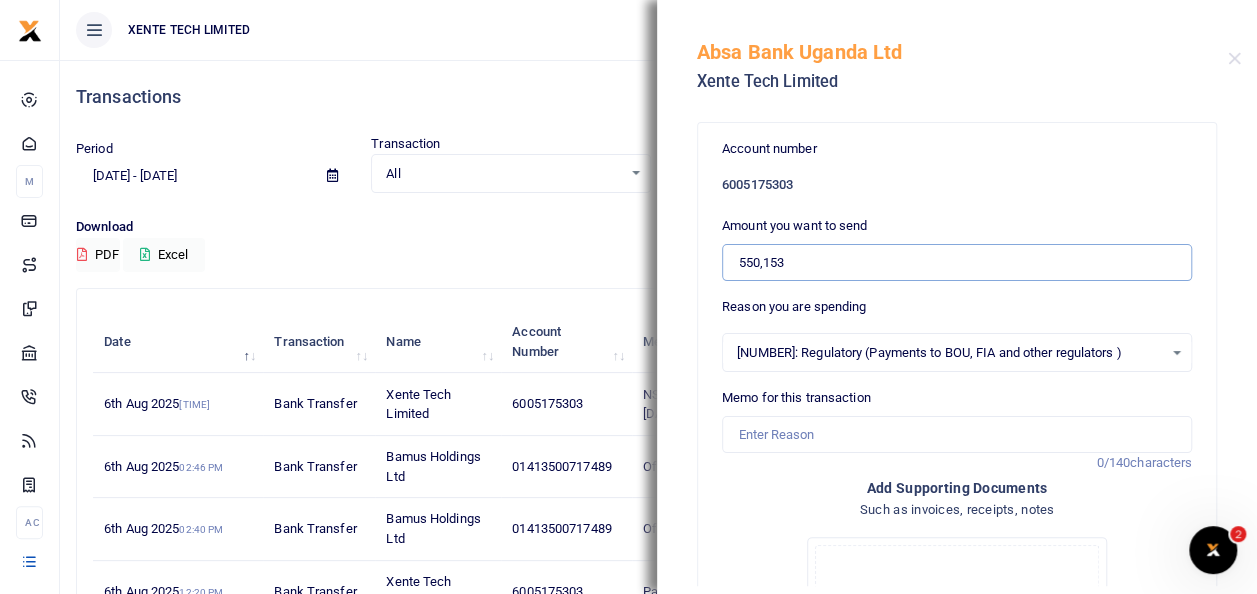 drag, startPoint x: 809, startPoint y: 250, endPoint x: 656, endPoint y: 254, distance: 153.05228 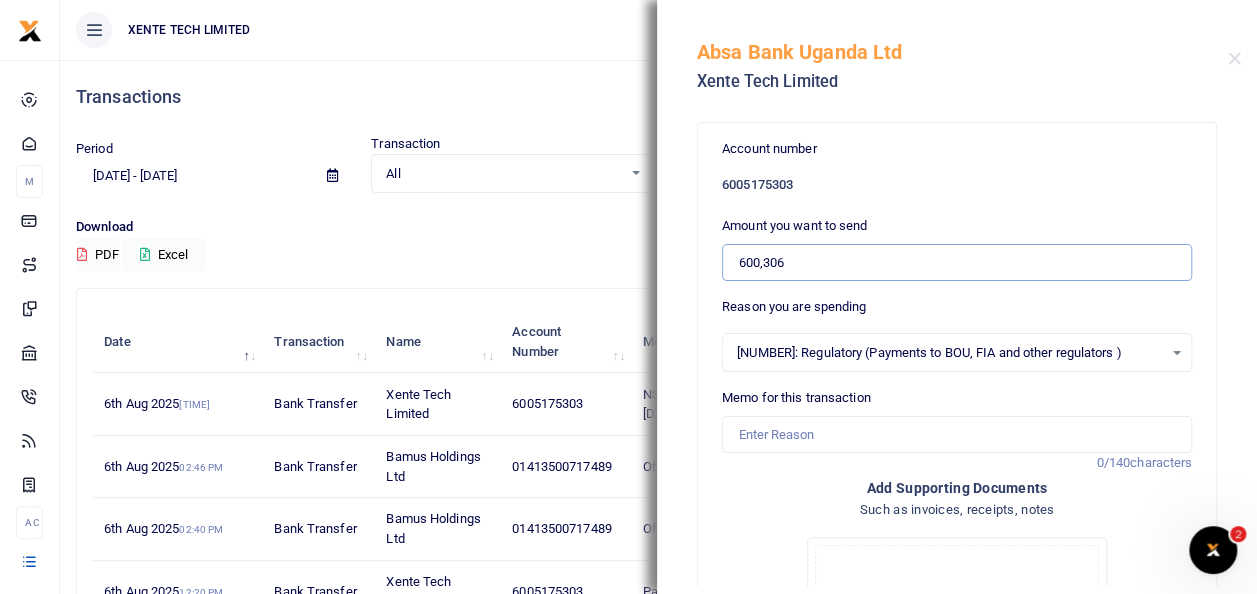 type on "600,306" 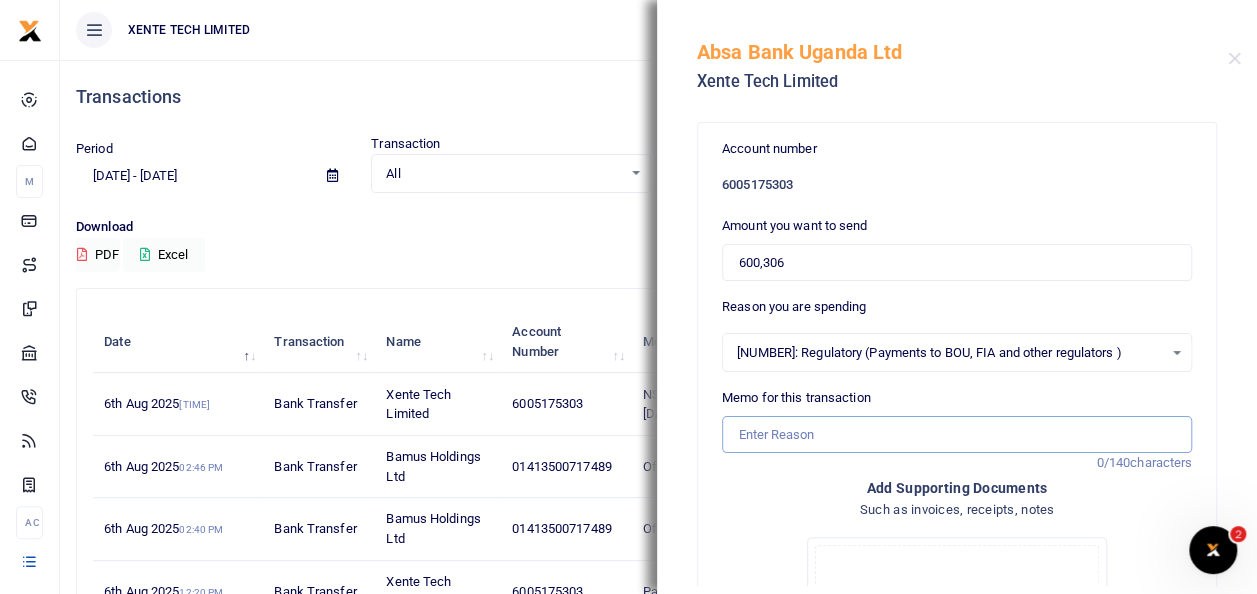 click on "Memo for this transaction" at bounding box center [957, 435] 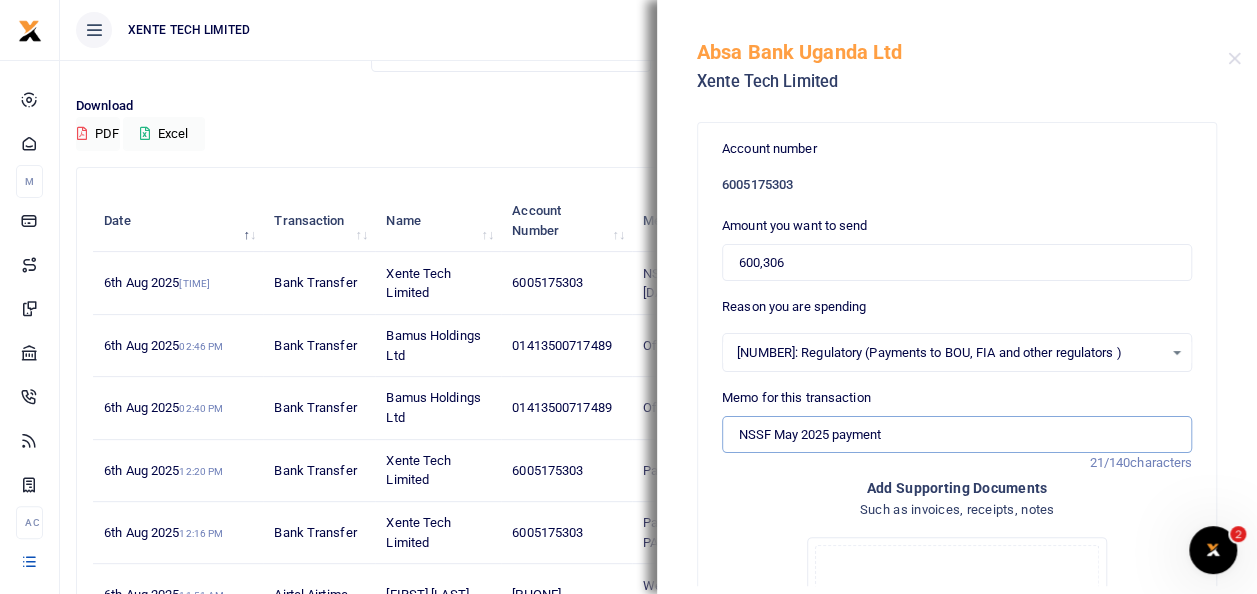 scroll, scrollTop: 126, scrollLeft: 0, axis: vertical 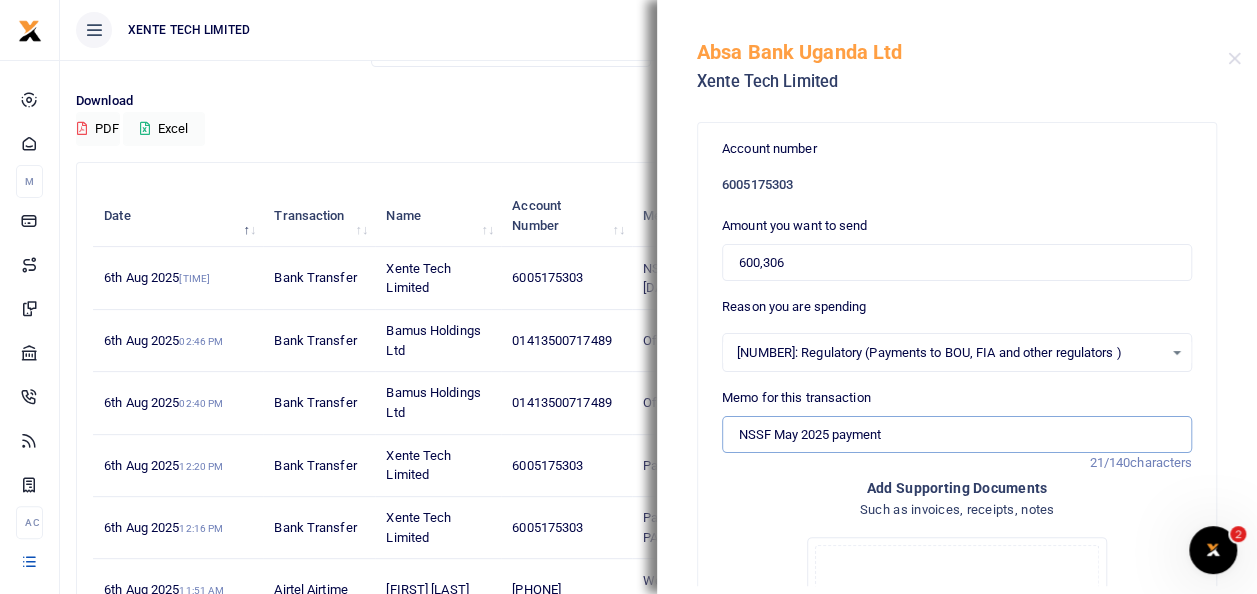 type on "NSSF May 2025 payment" 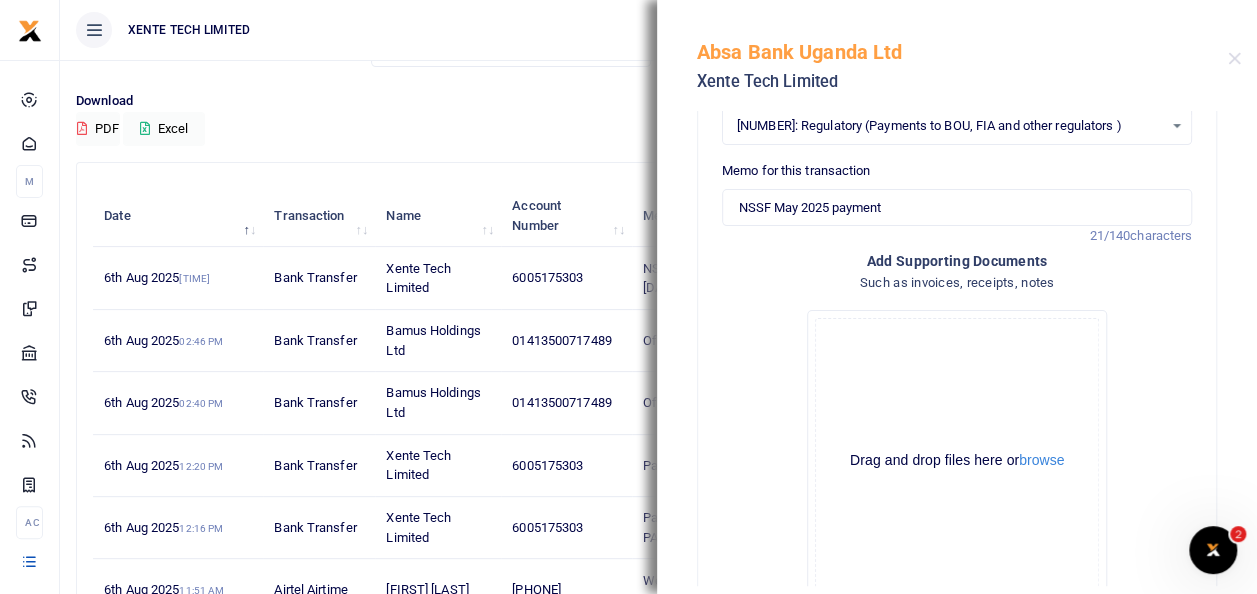 scroll, scrollTop: 215, scrollLeft: 0, axis: vertical 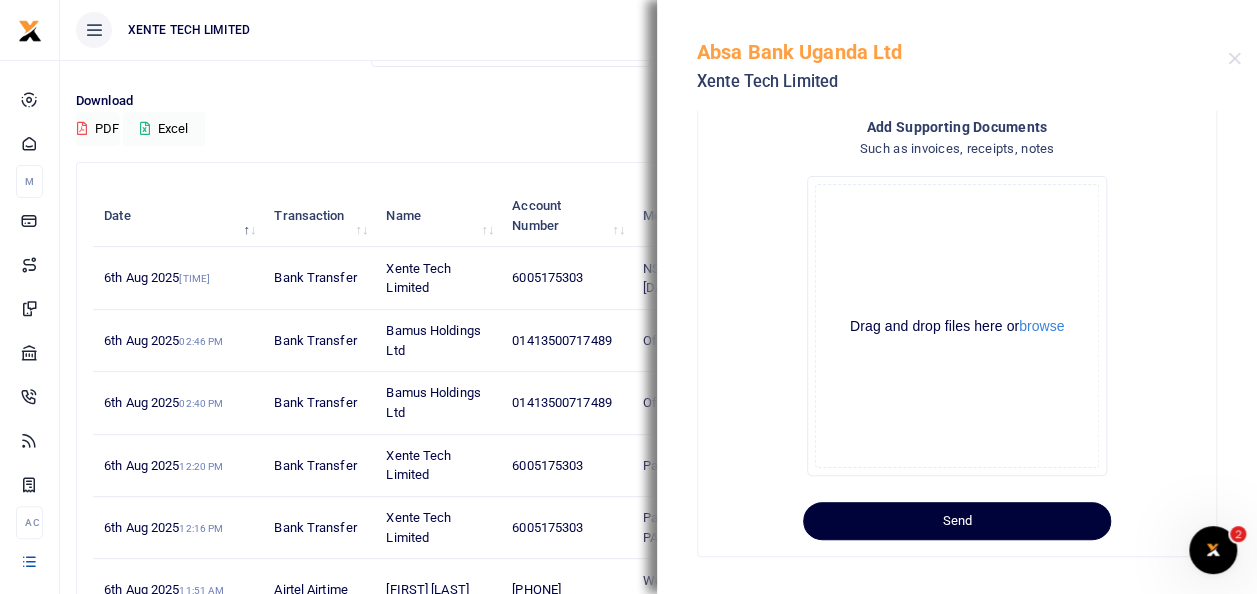click on "Send" at bounding box center [957, 521] 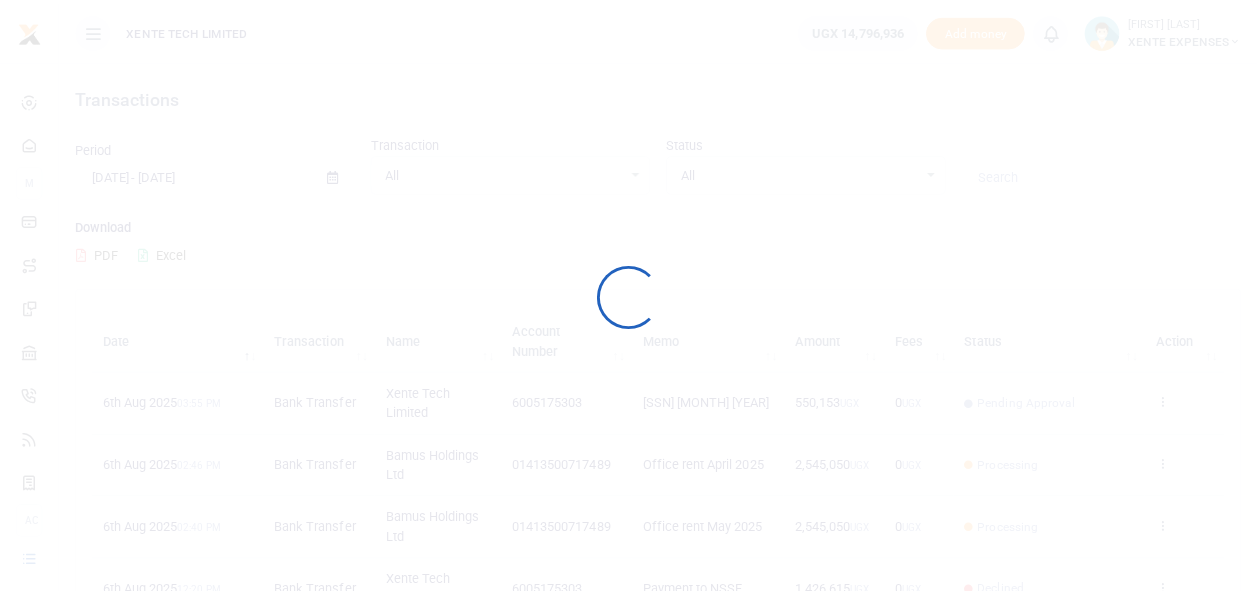scroll, scrollTop: 0, scrollLeft: 0, axis: both 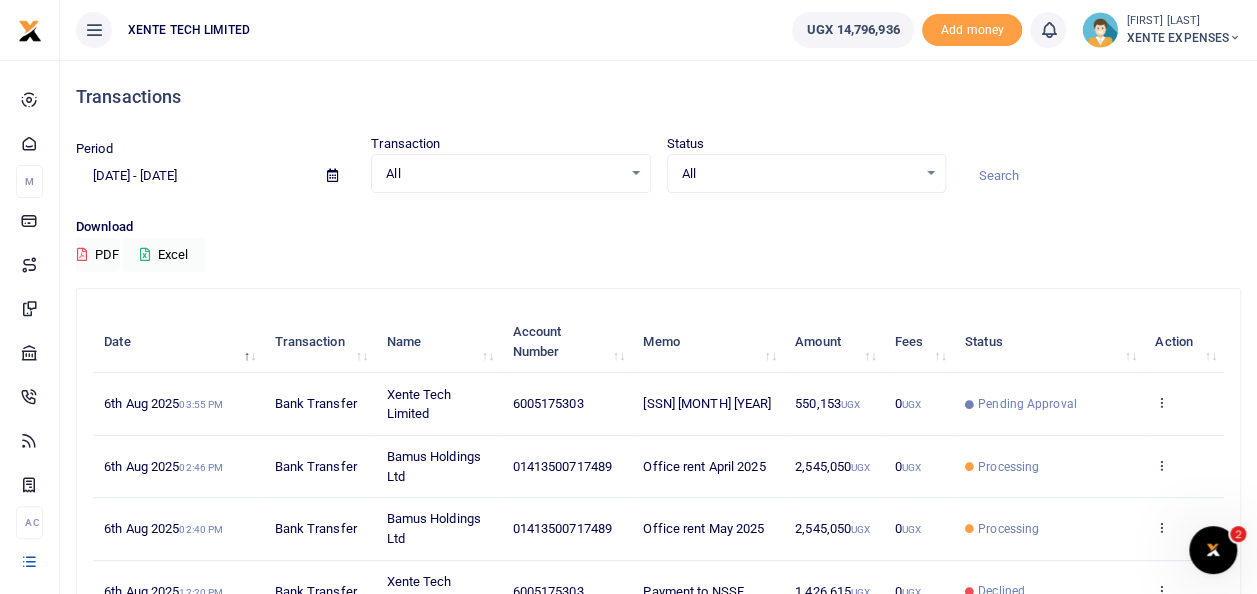 drag, startPoint x: 0, startPoint y: 0, endPoint x: 578, endPoint y: 104, distance: 587.28186 